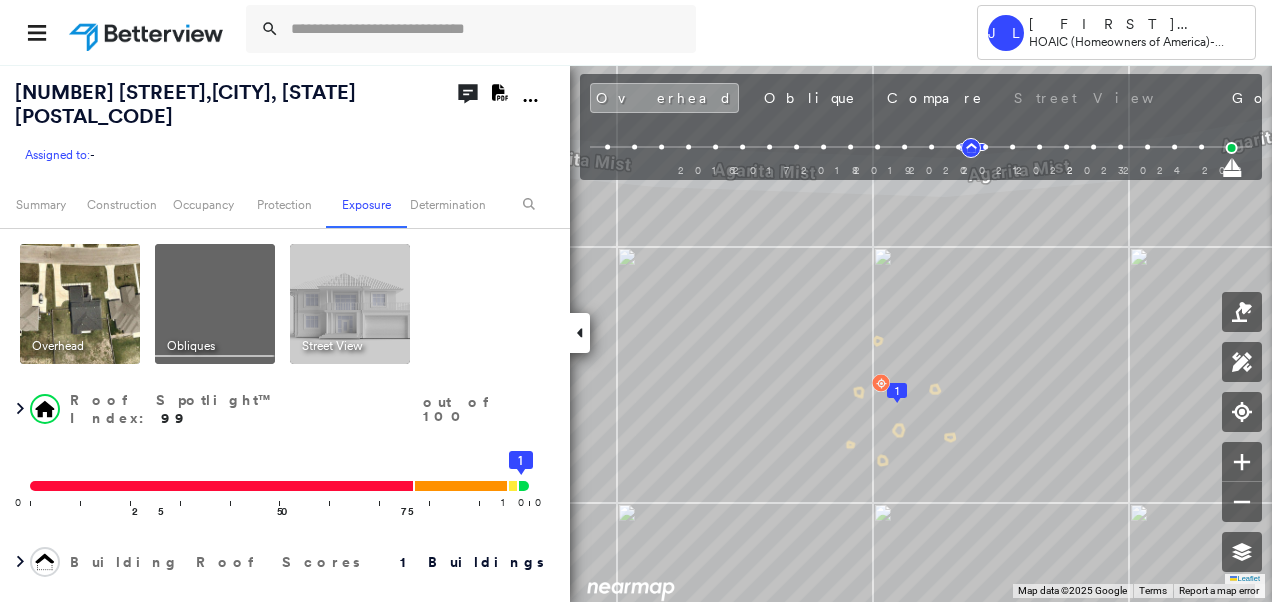 scroll, scrollTop: 0, scrollLeft: 0, axis: both 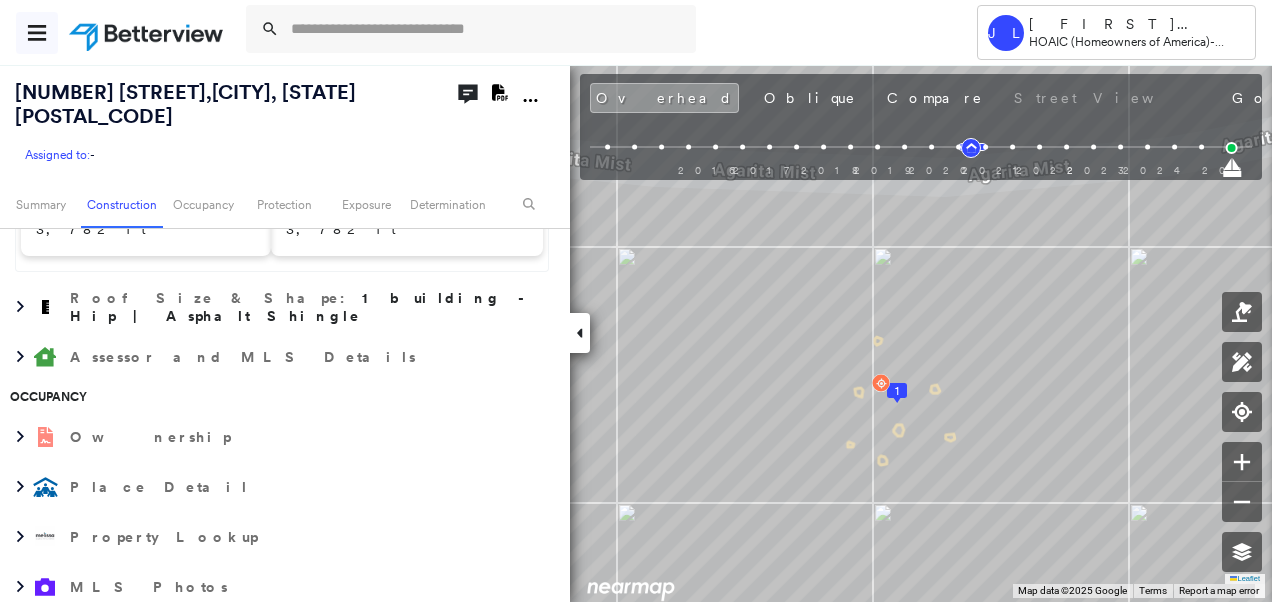 click at bounding box center [37, 33] 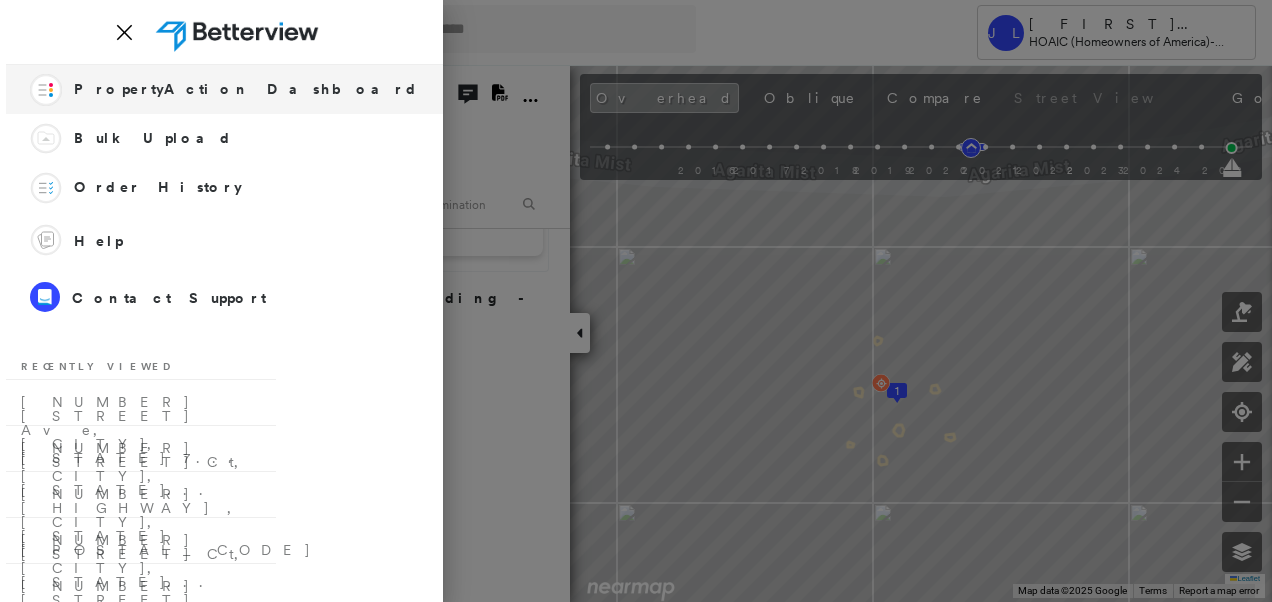 click on "PropertyAction Dashboard" at bounding box center [246, 89] 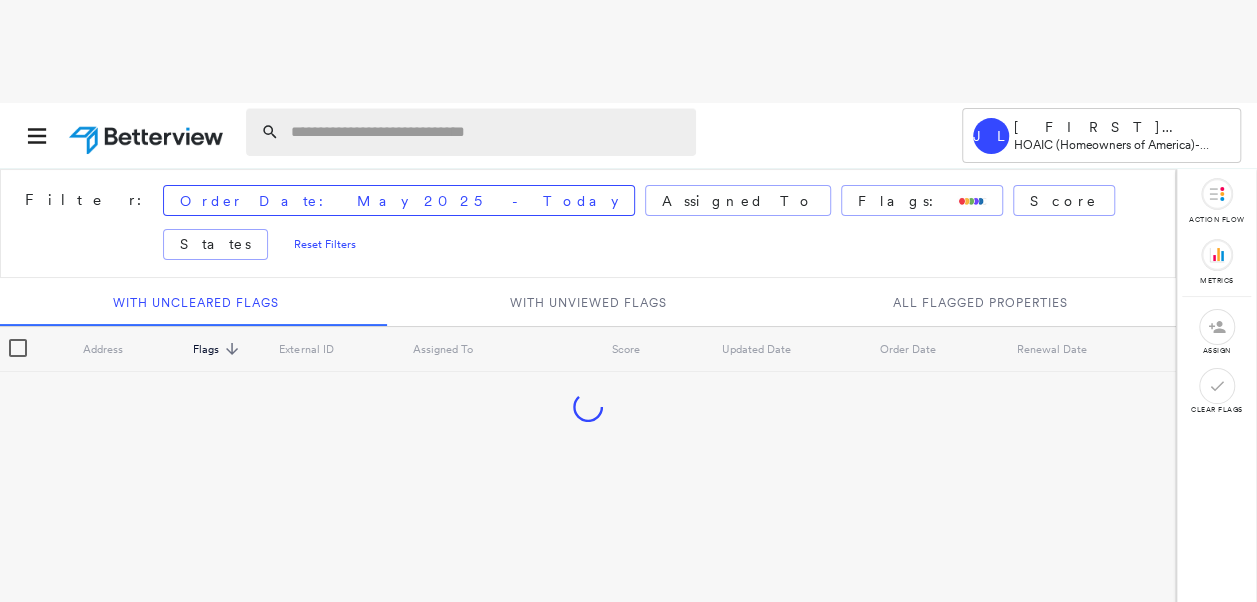 click at bounding box center [487, 132] 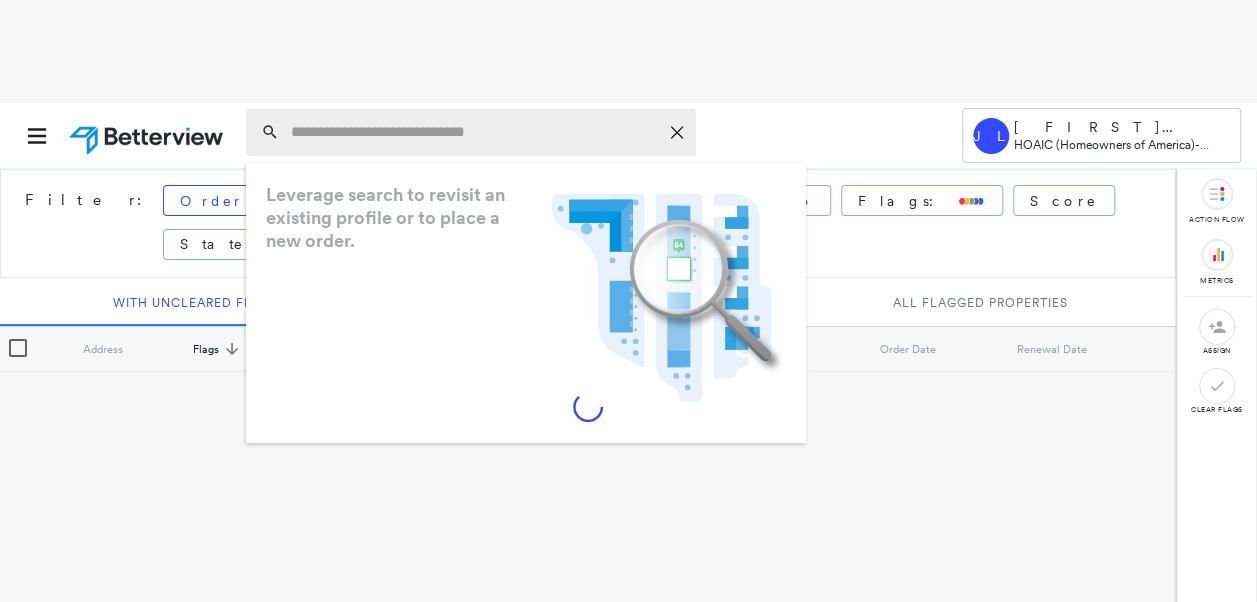 paste on "**********" 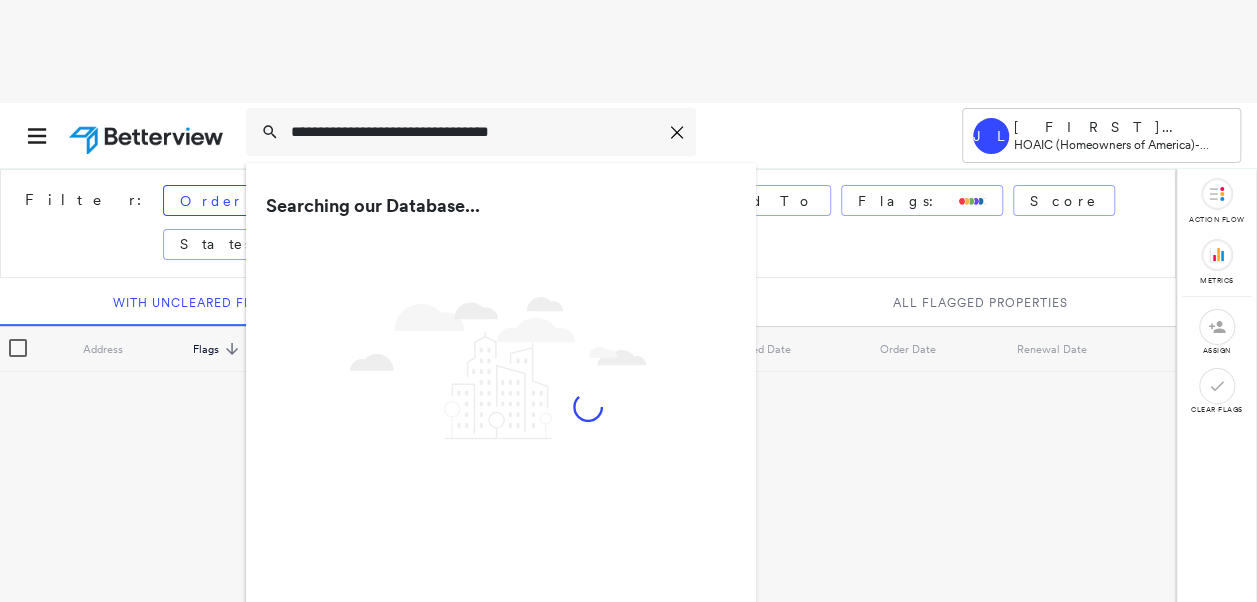 type on "**********" 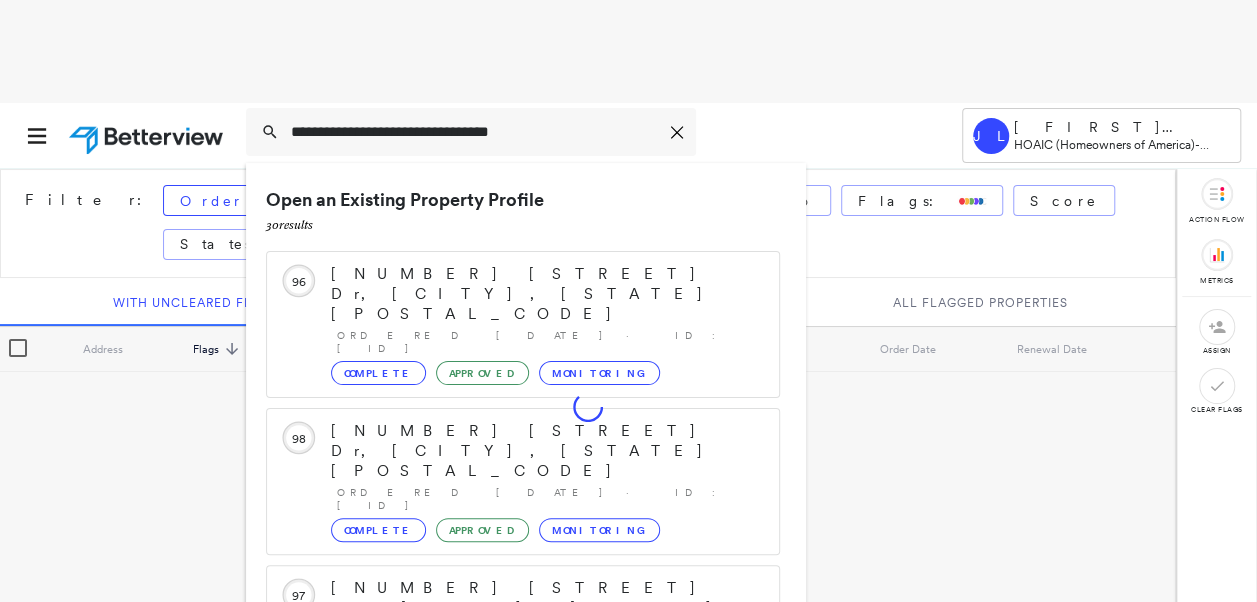 scroll, scrollTop: 206, scrollLeft: 0, axis: vertical 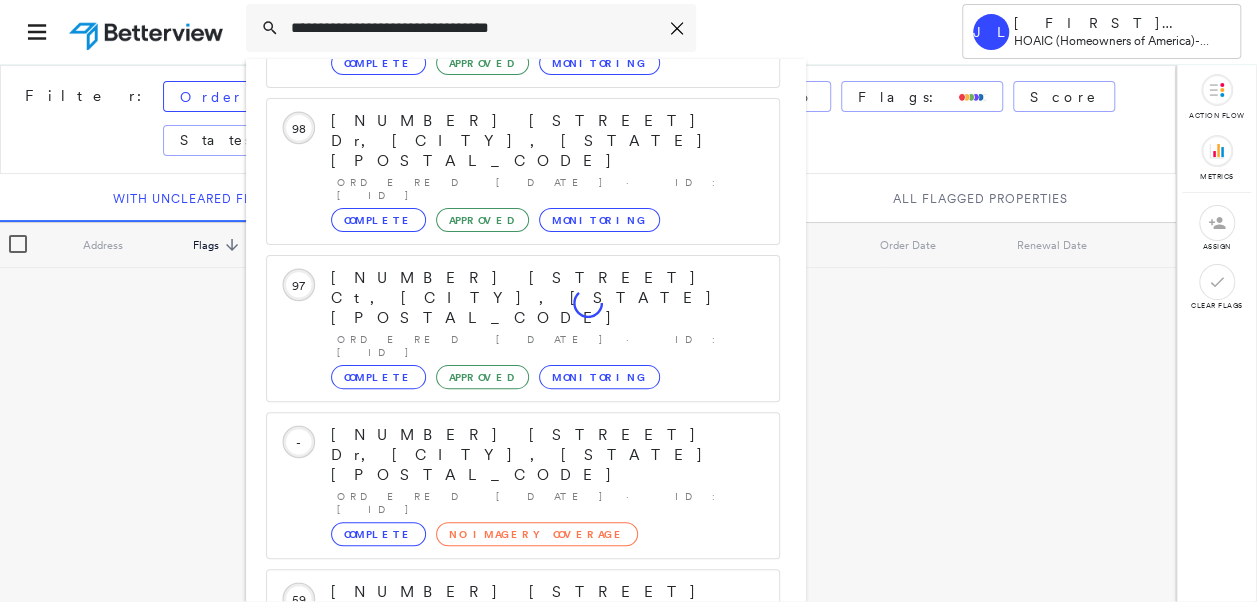 drag, startPoint x: 582, startPoint y: 483, endPoint x: 572, endPoint y: 526, distance: 44.14748 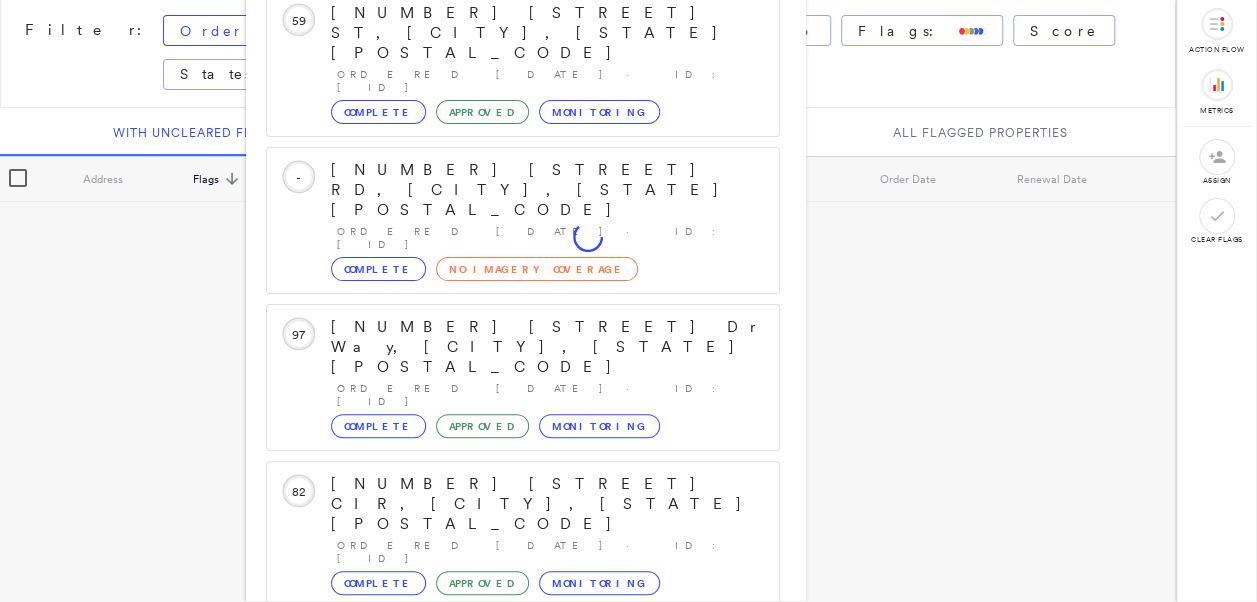 click on "[NUMBER] [STREET], [CITY], [STATE] [POSTAL_CODE], USA" at bounding box center (501, 1110) 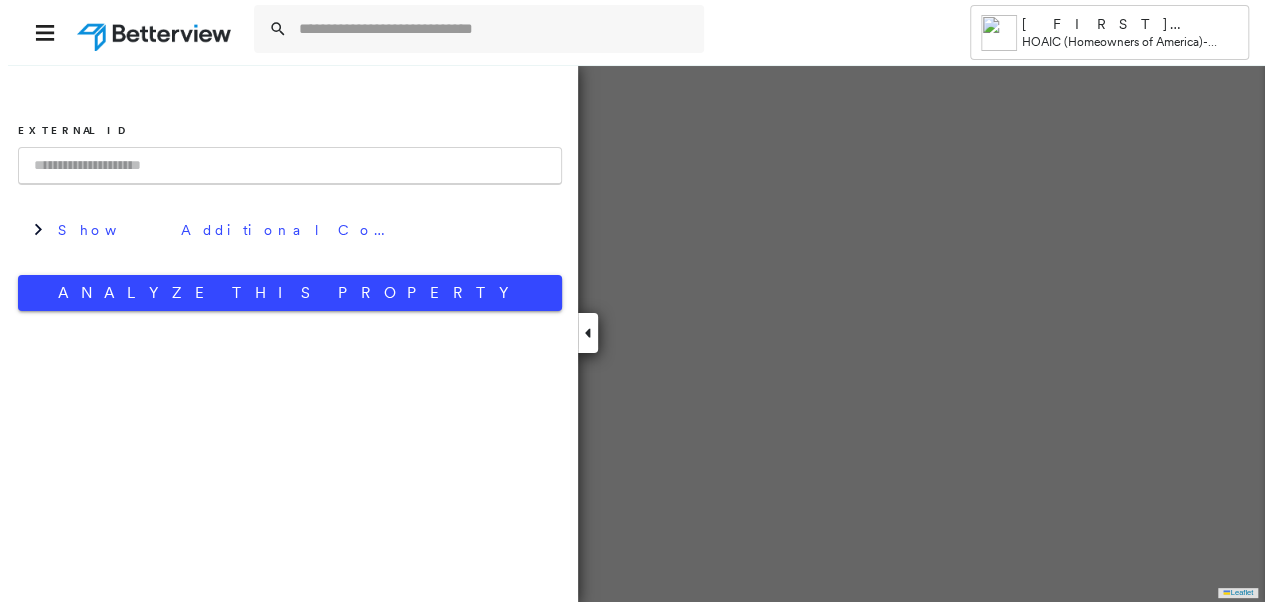 scroll, scrollTop: 0, scrollLeft: 0, axis: both 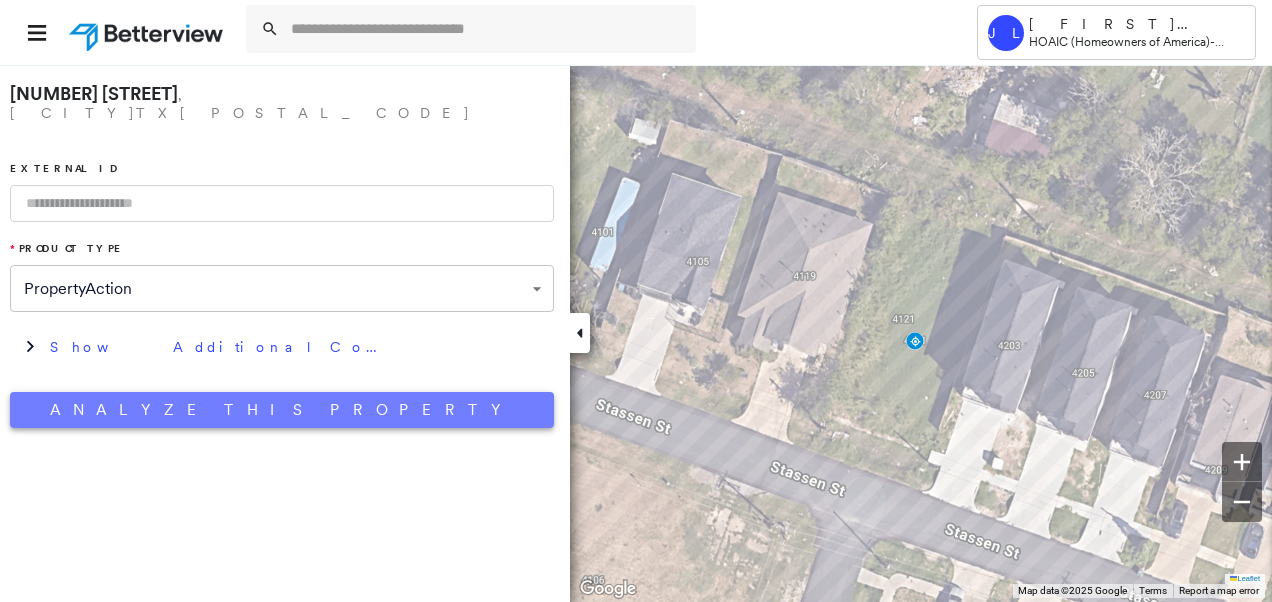 click on "Analyze This Property" at bounding box center (282, 410) 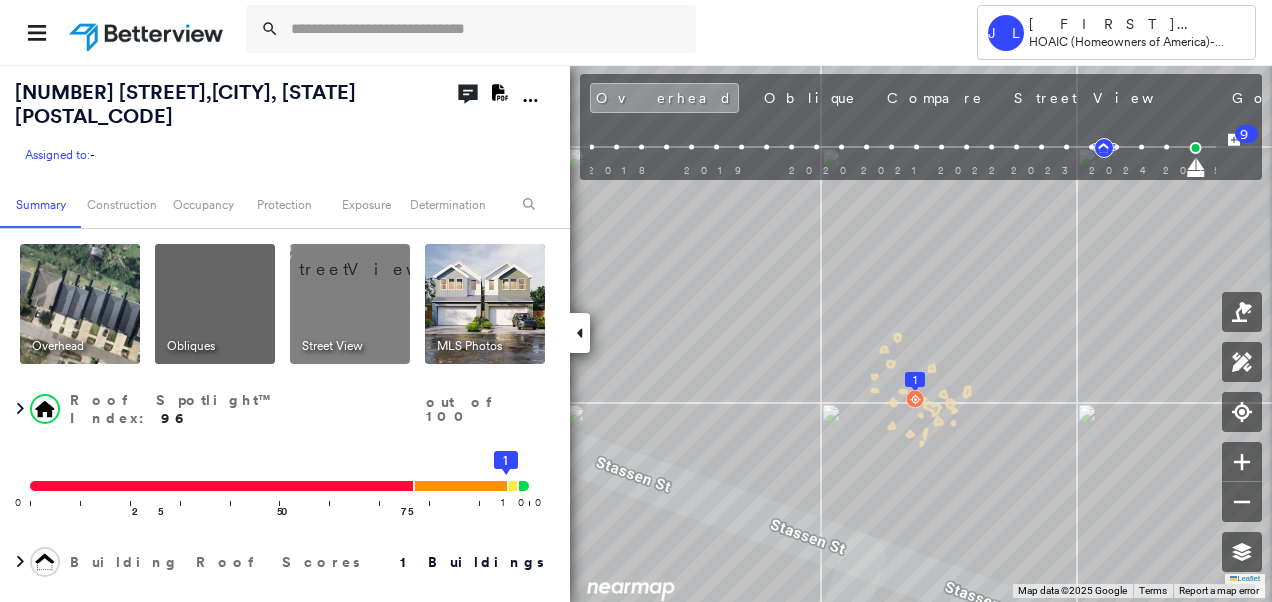drag, startPoint x: 898, startPoint y: 91, endPoint x: 902, endPoint y: 130, distance: 39.20459 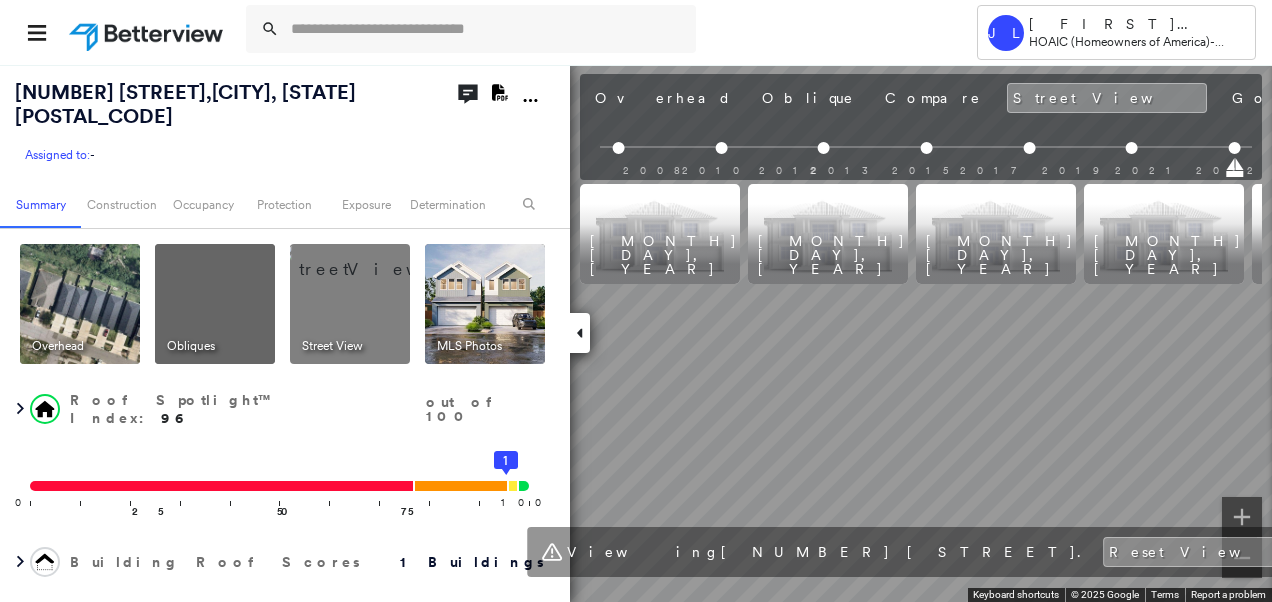 scroll, scrollTop: 0, scrollLeft: 494, axis: horizontal 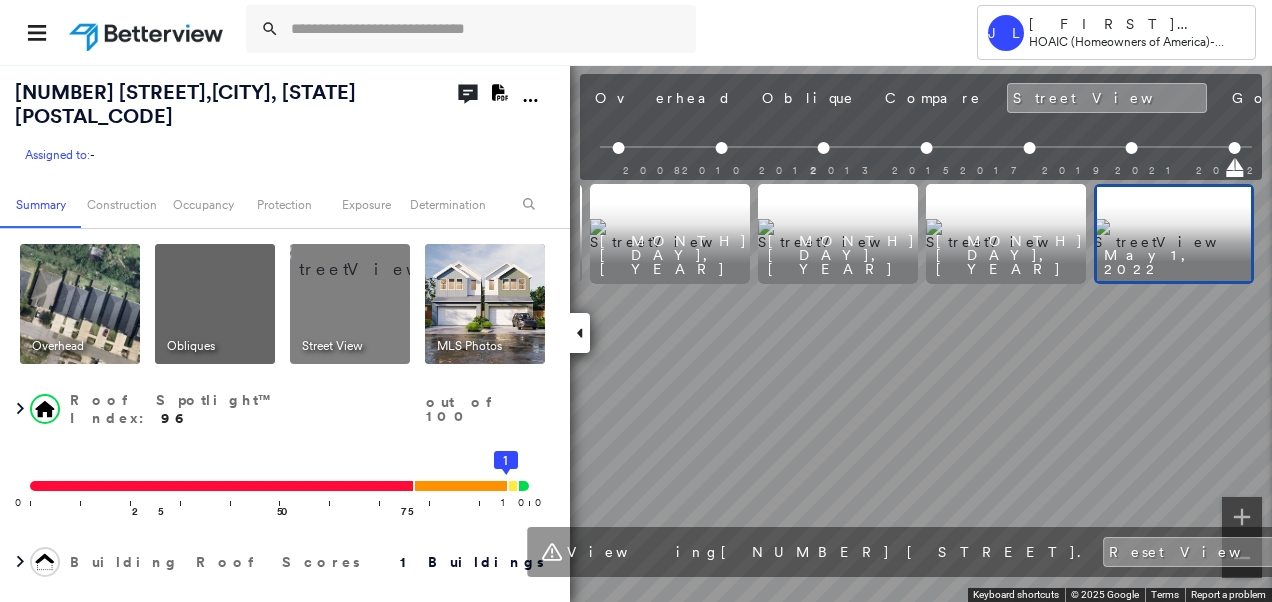 drag, startPoint x: 625, startPoint y: 100, endPoint x: 792, endPoint y: 142, distance: 172.20047 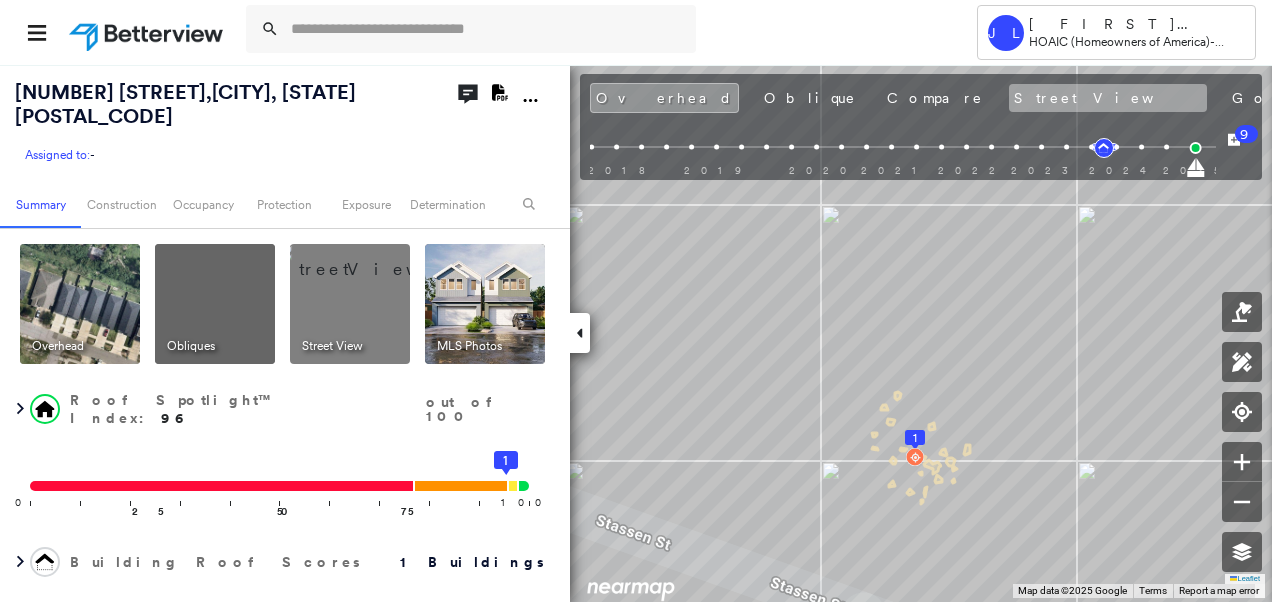 click on "Street View" at bounding box center (1108, 98) 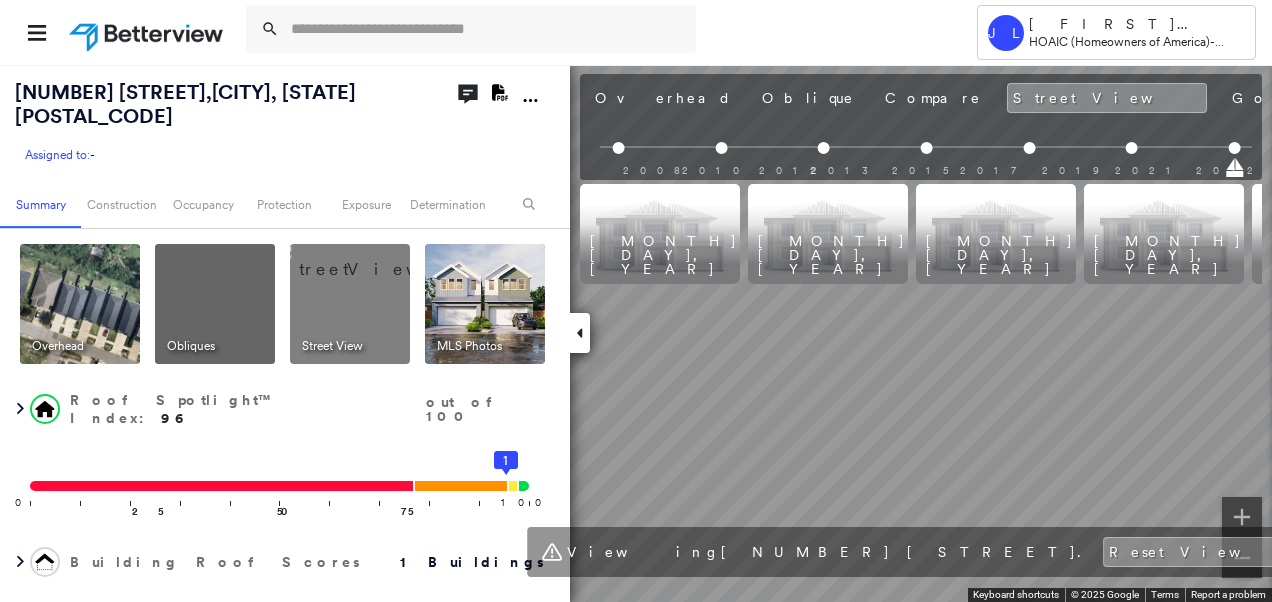 scroll, scrollTop: 0, scrollLeft: 494, axis: horizontal 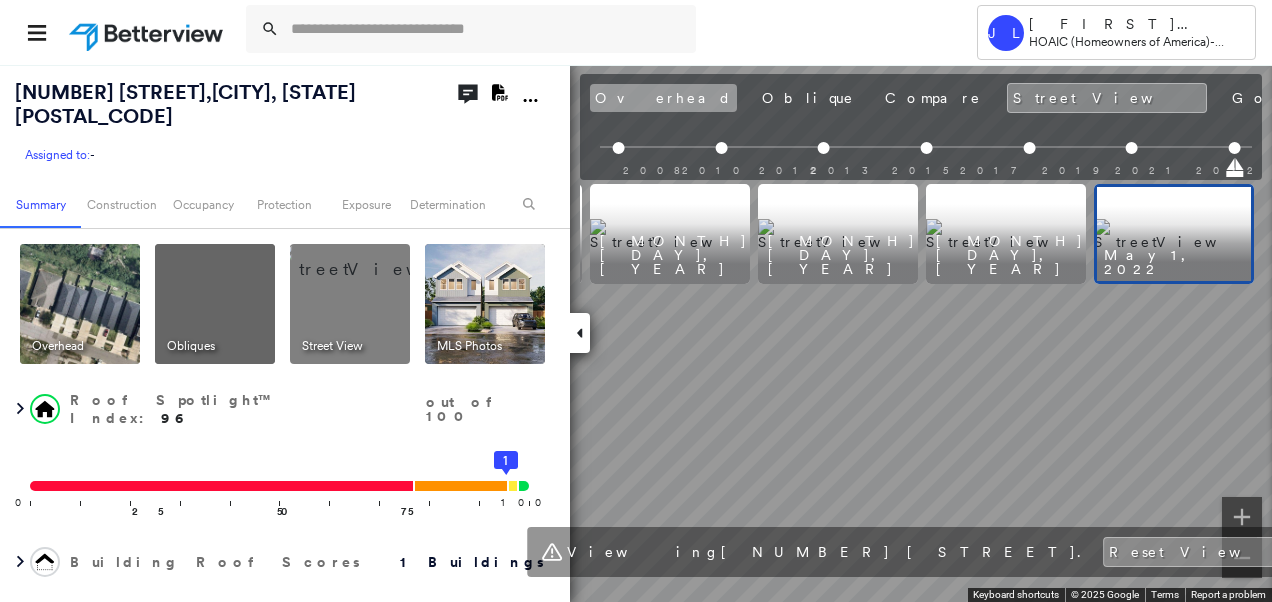 click on "Overhead" at bounding box center (663, 98) 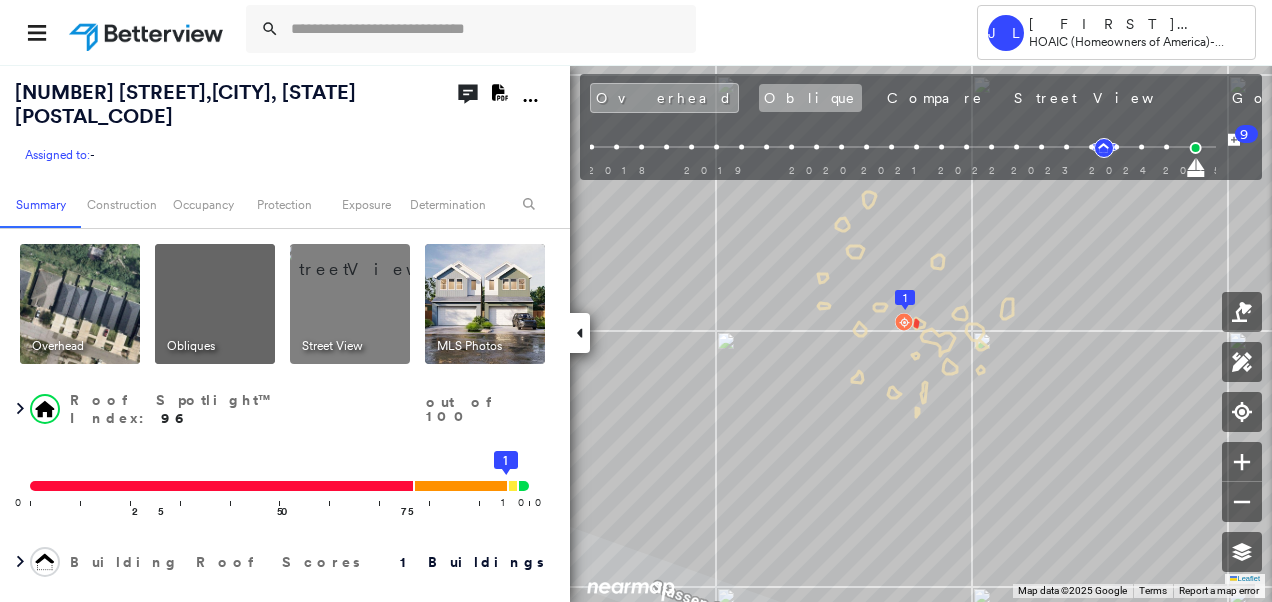 click on "Oblique" at bounding box center (810, 98) 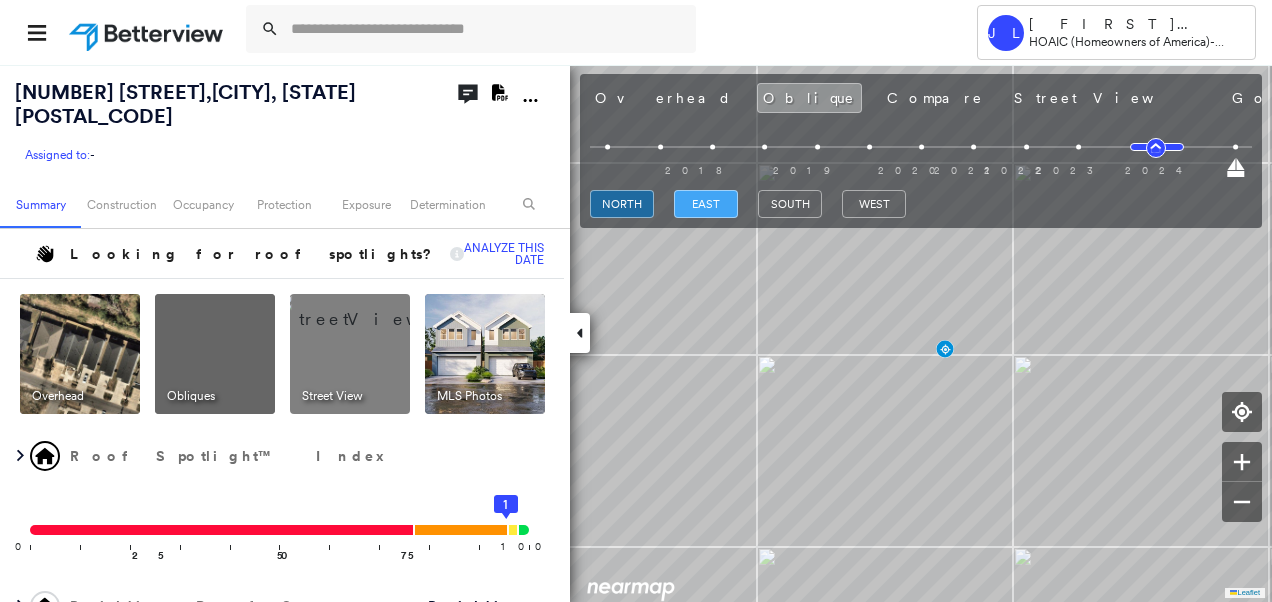 click on "east" at bounding box center (706, 204) 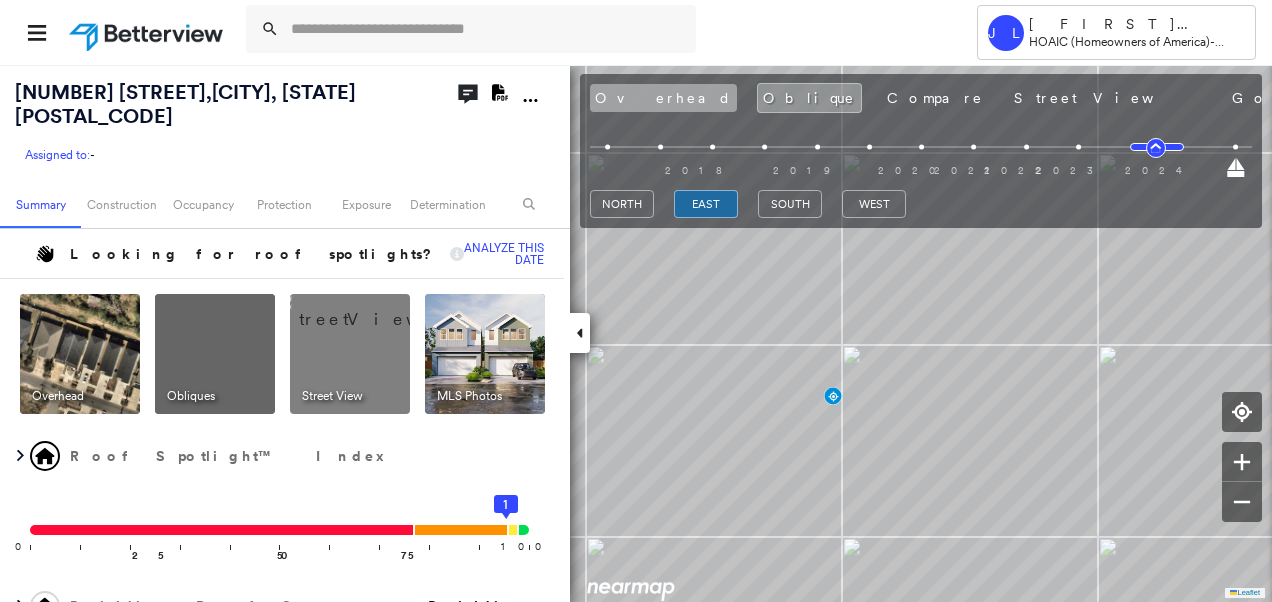 click on "Overhead" at bounding box center (663, 98) 